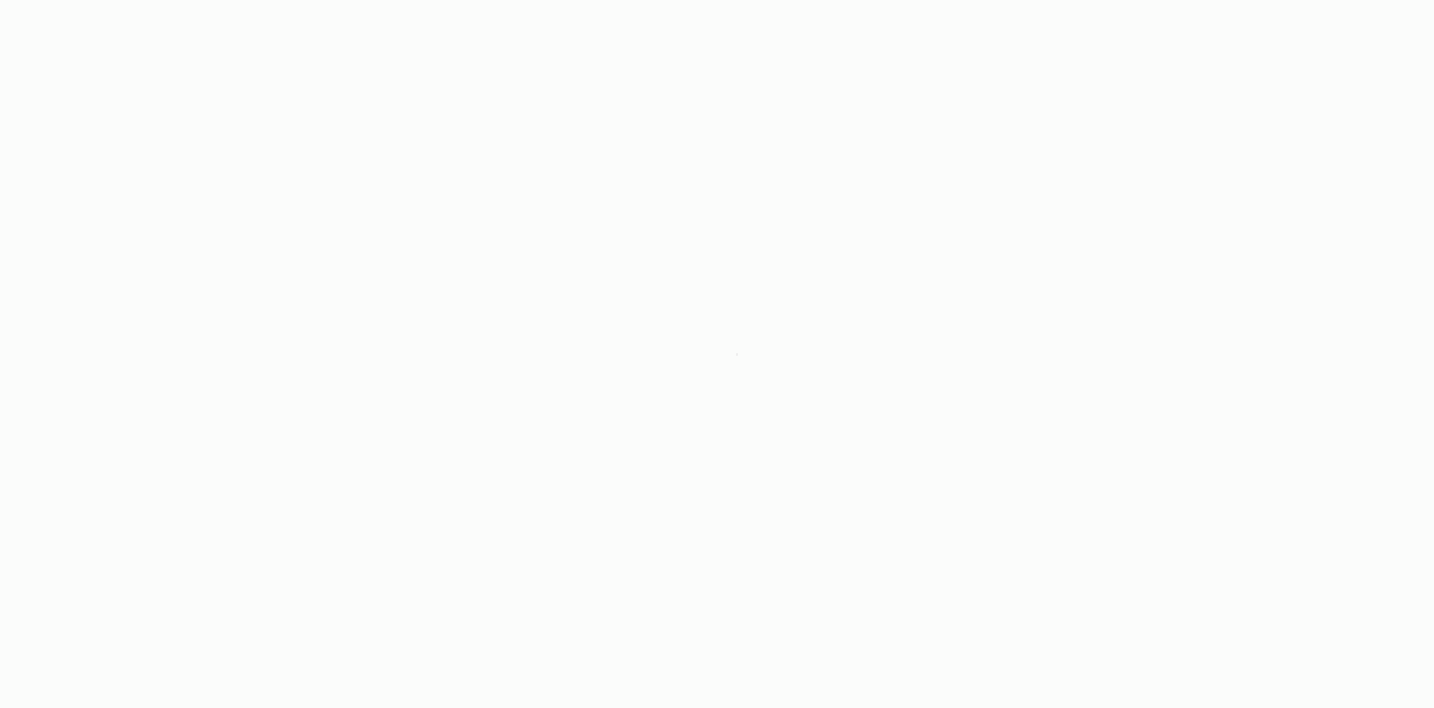 scroll, scrollTop: 0, scrollLeft: 0, axis: both 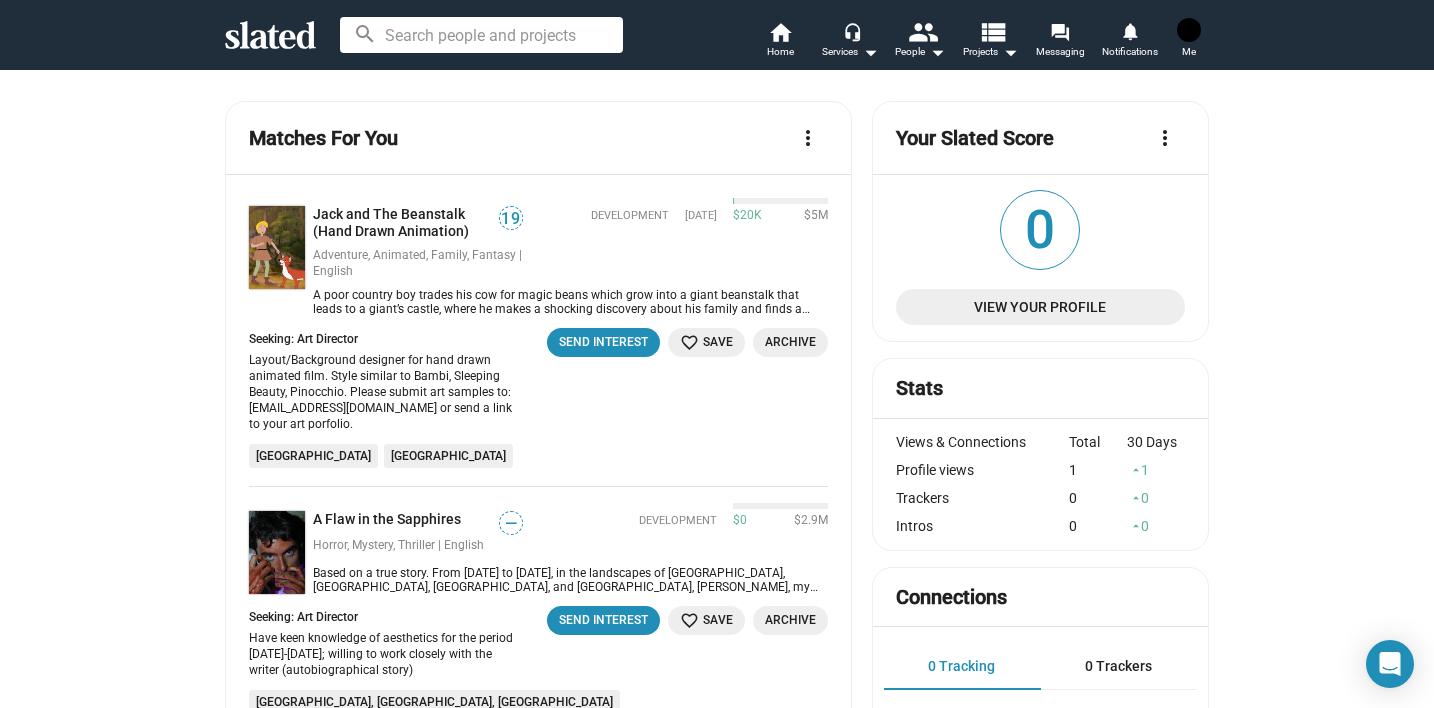click at bounding box center [1189, 30] 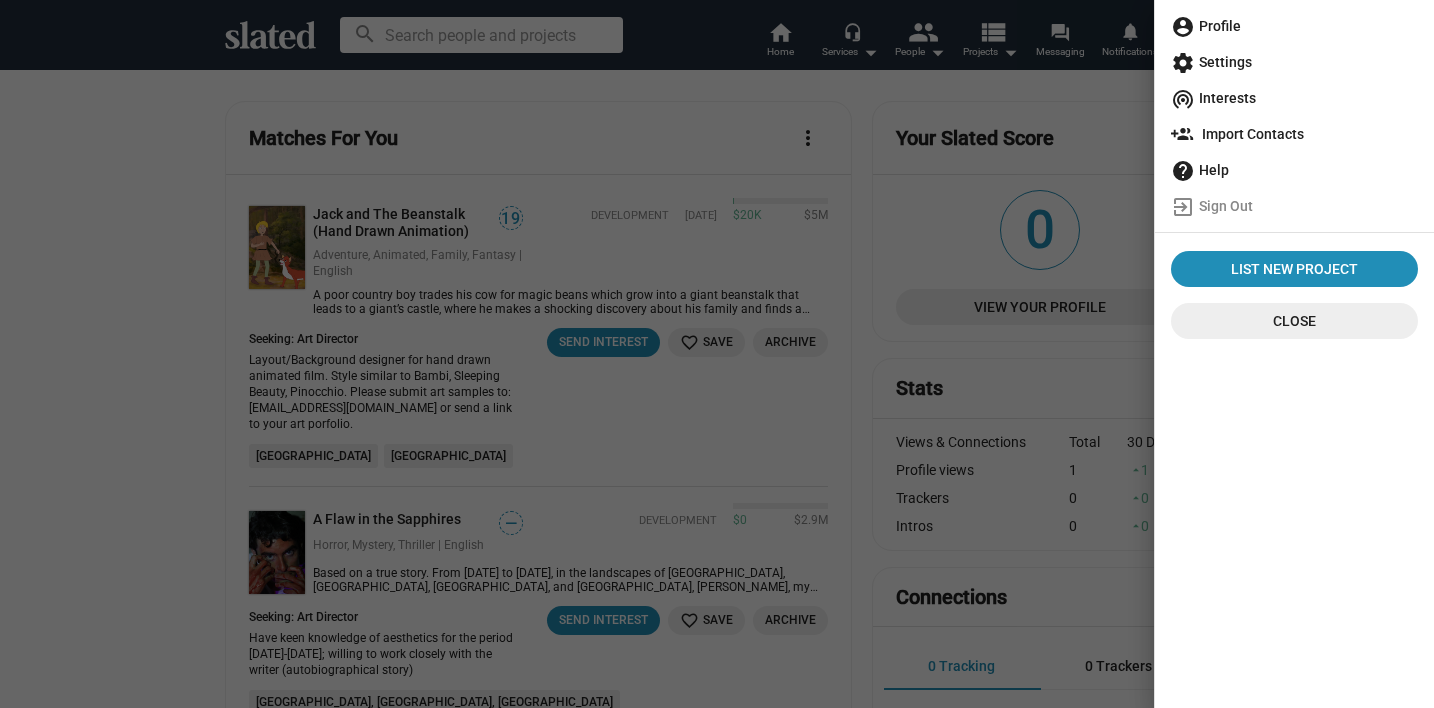 click on "account_circle  Profile" 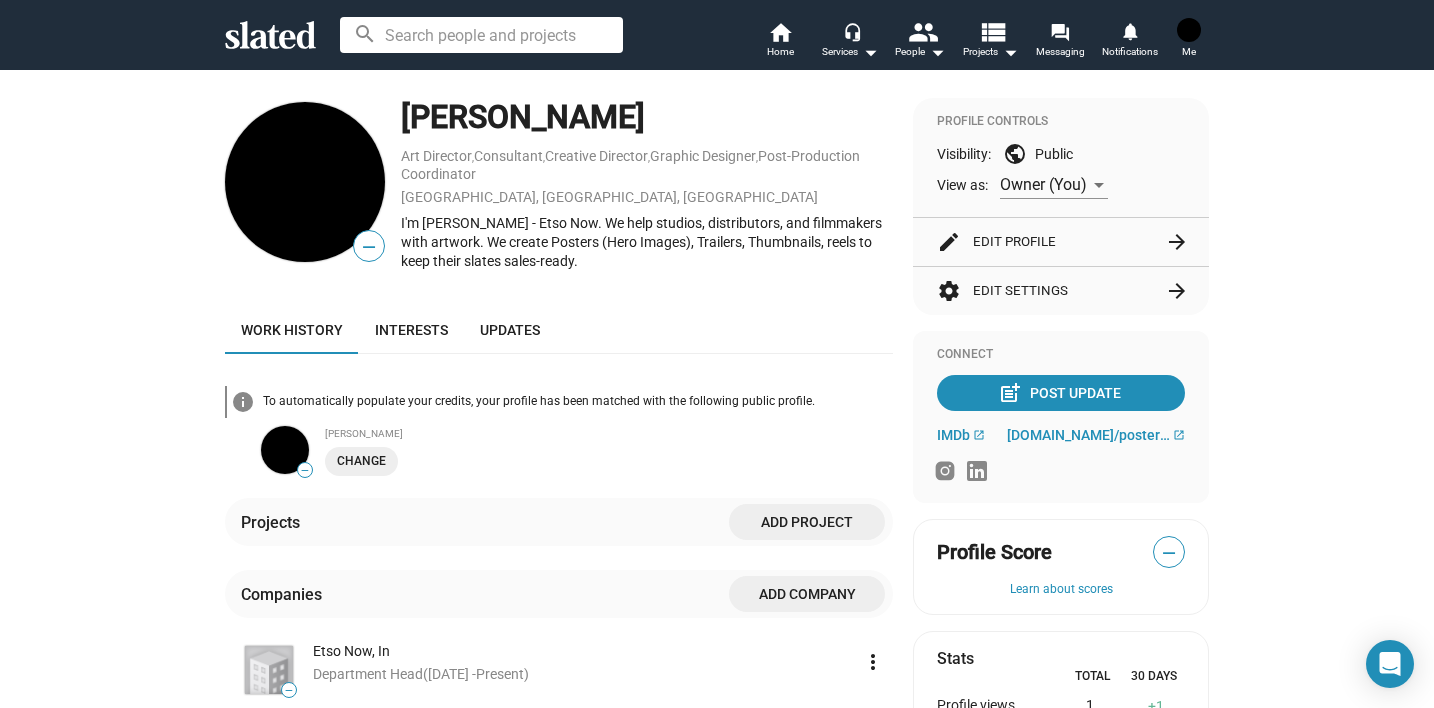 scroll, scrollTop: 0, scrollLeft: 0, axis: both 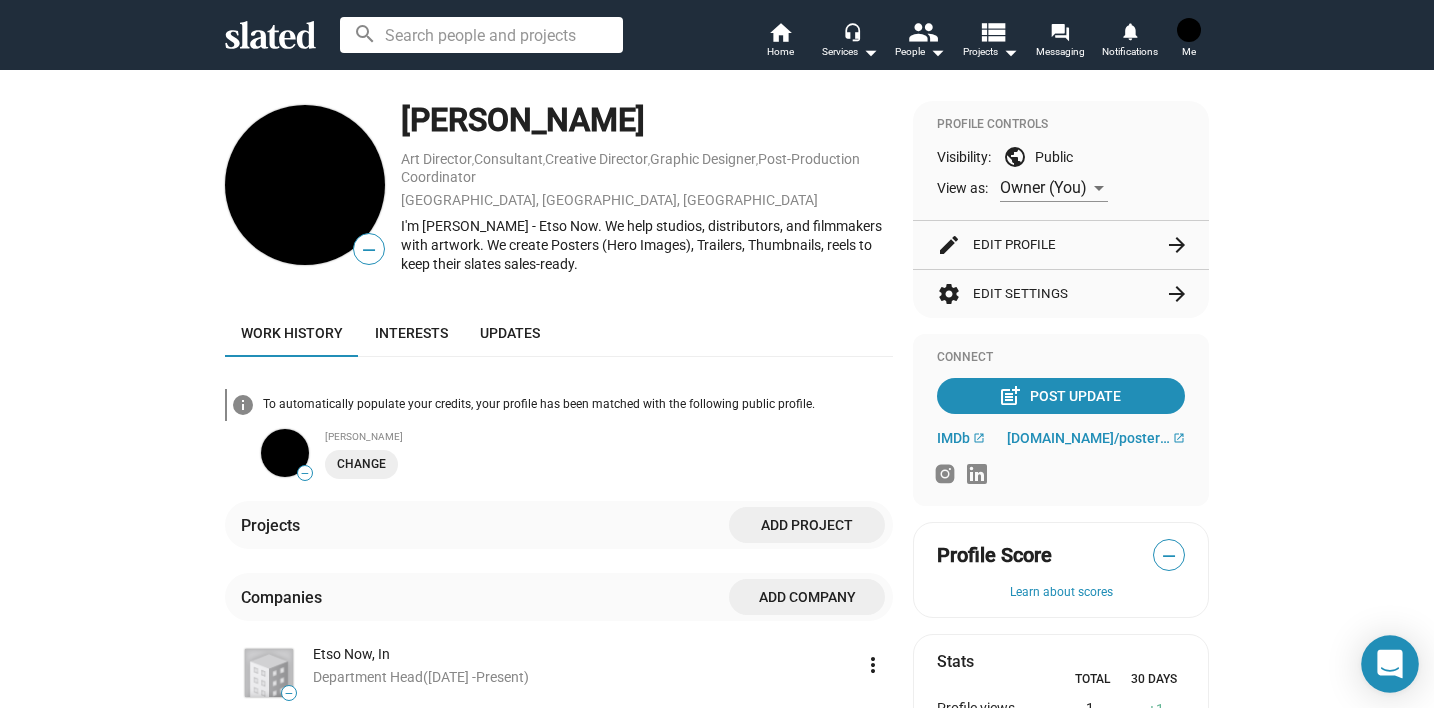 click 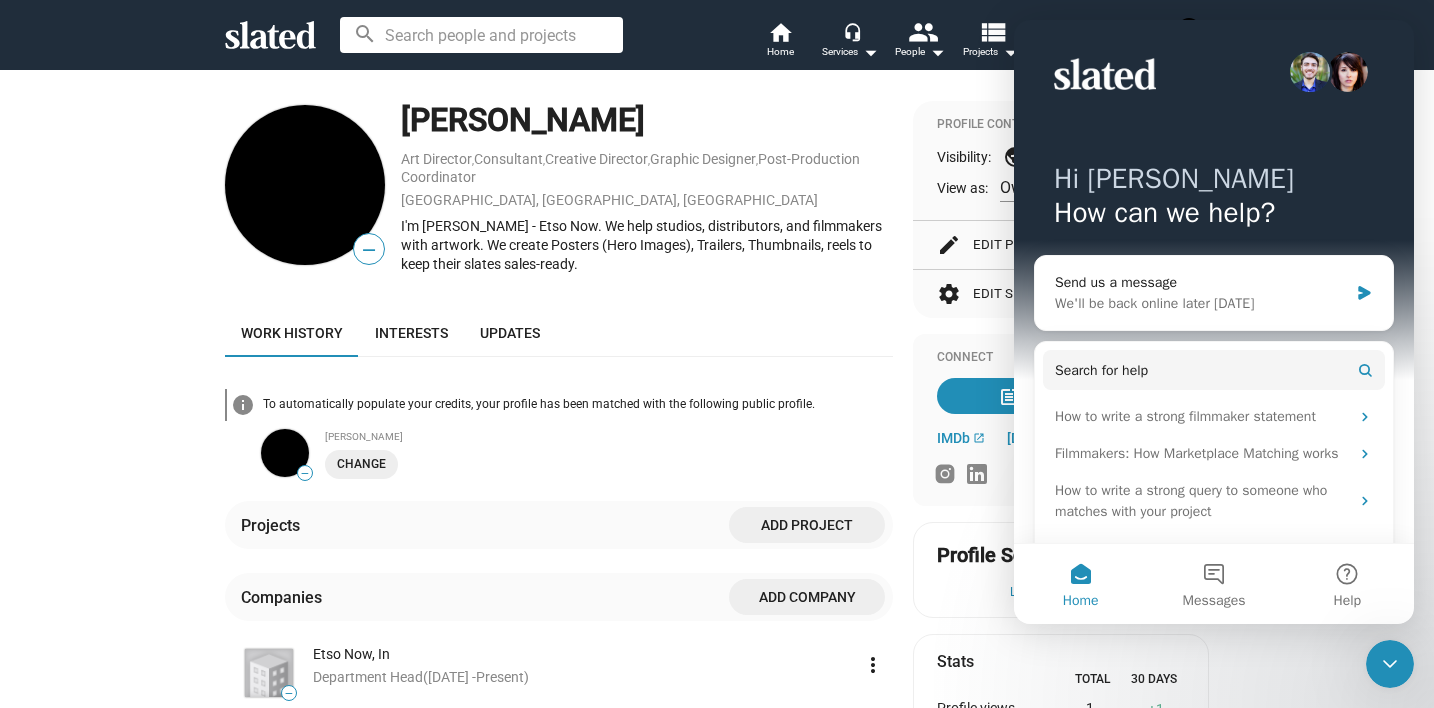 scroll, scrollTop: 0, scrollLeft: 0, axis: both 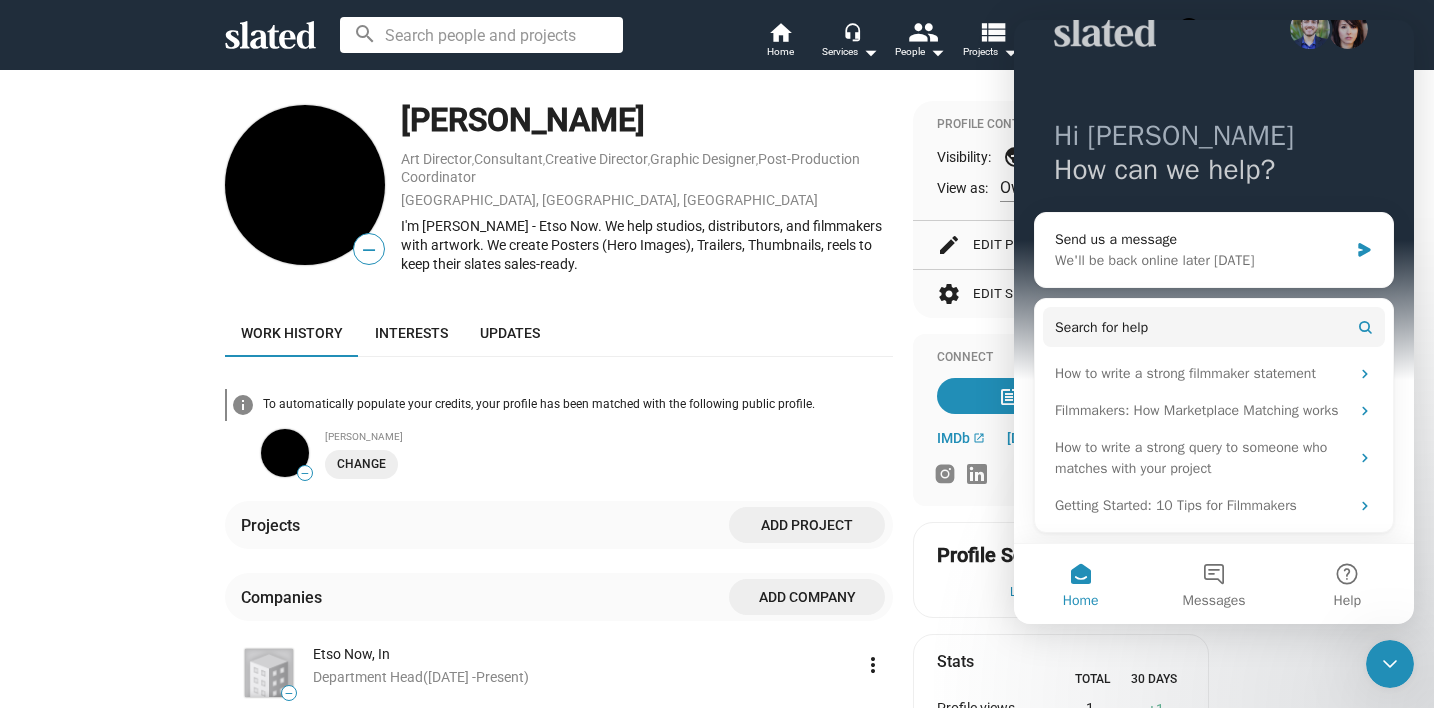 click 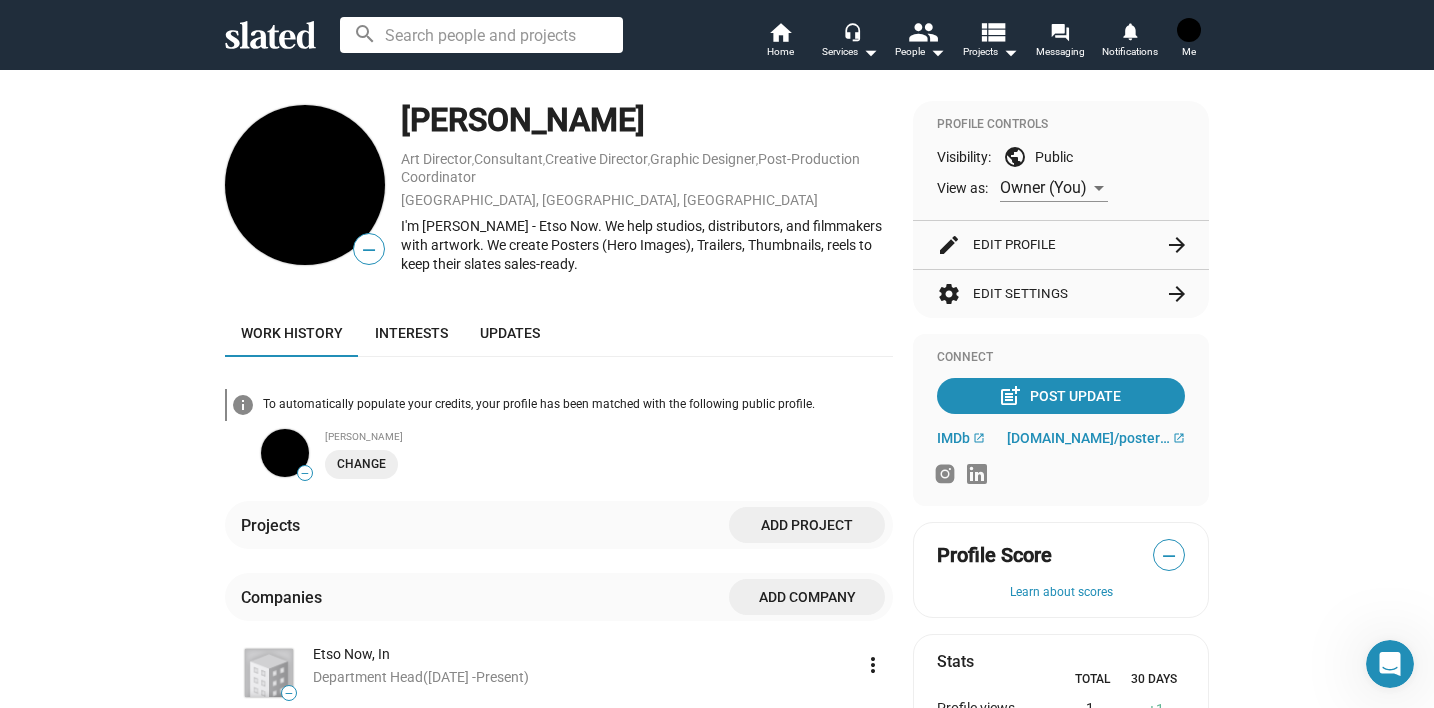scroll, scrollTop: 0, scrollLeft: 0, axis: both 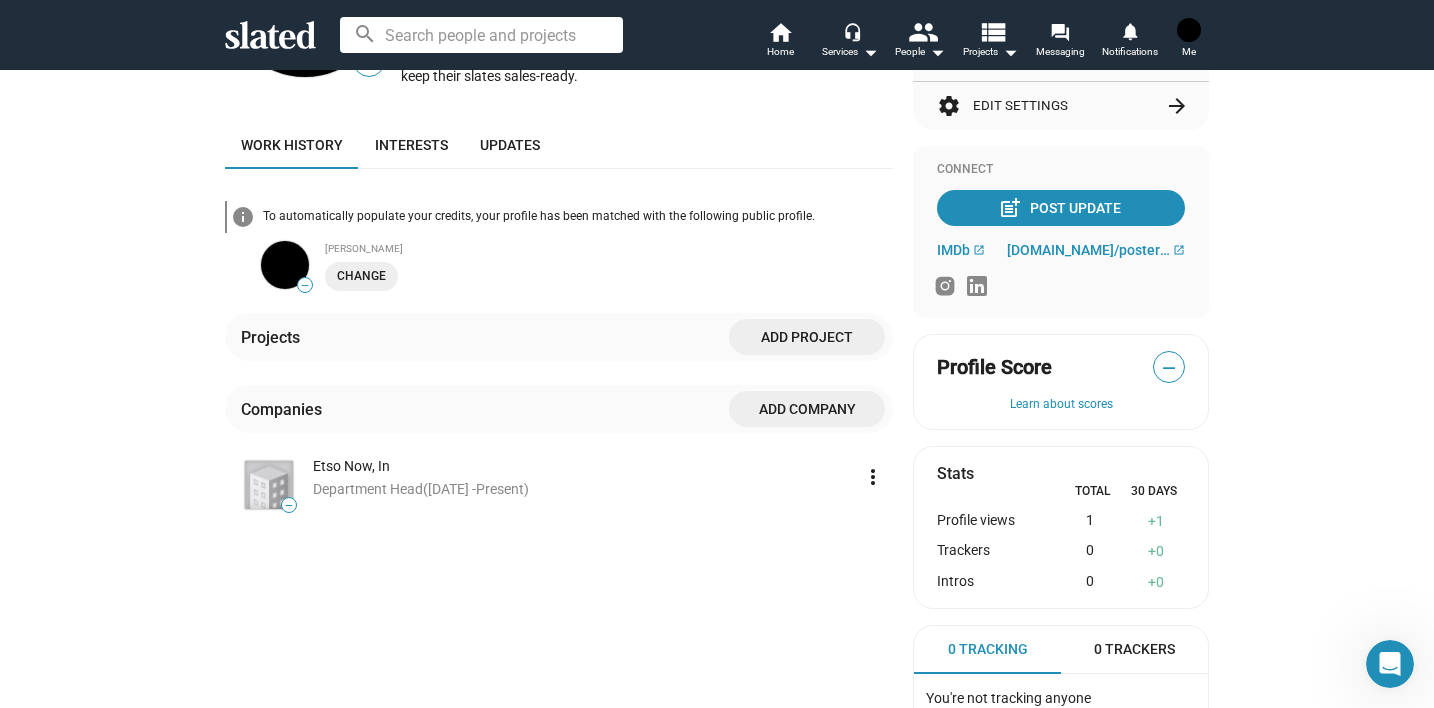 click on "Change" 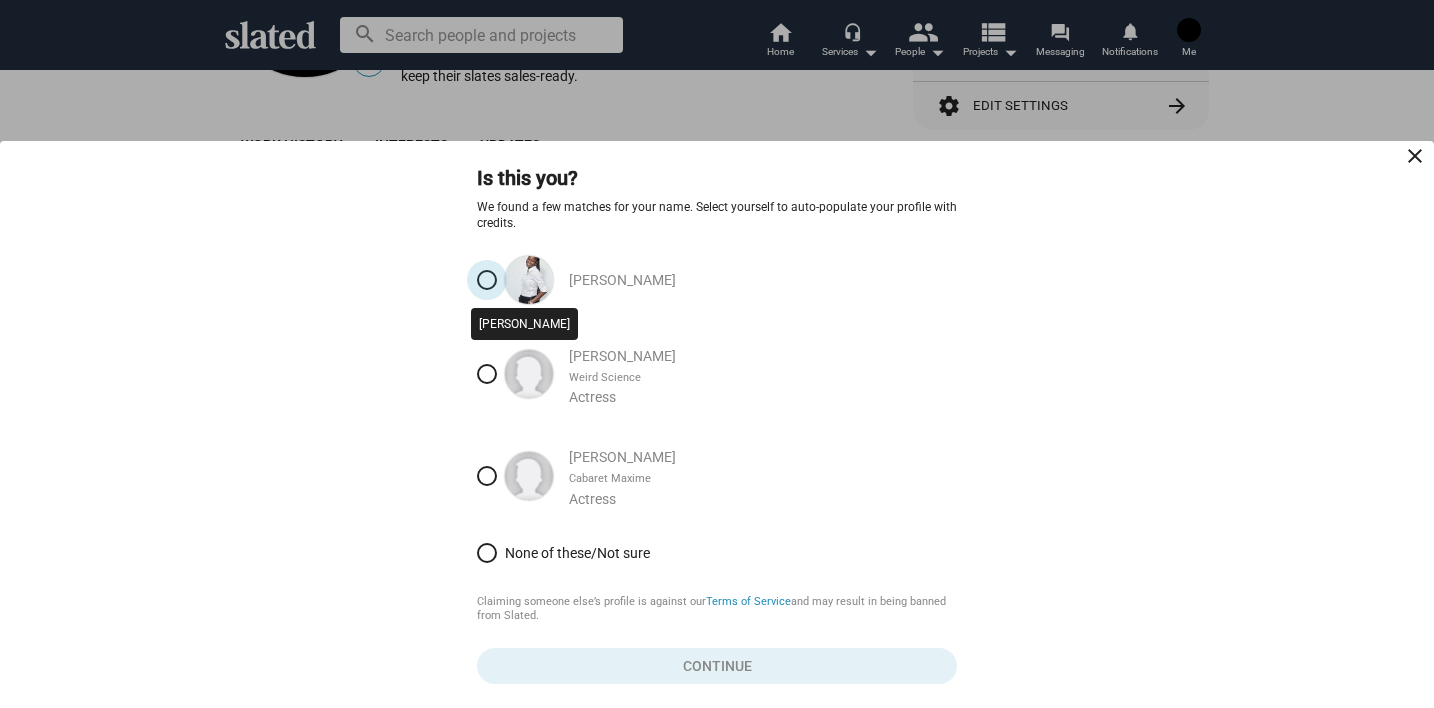 click at bounding box center (529, 280) 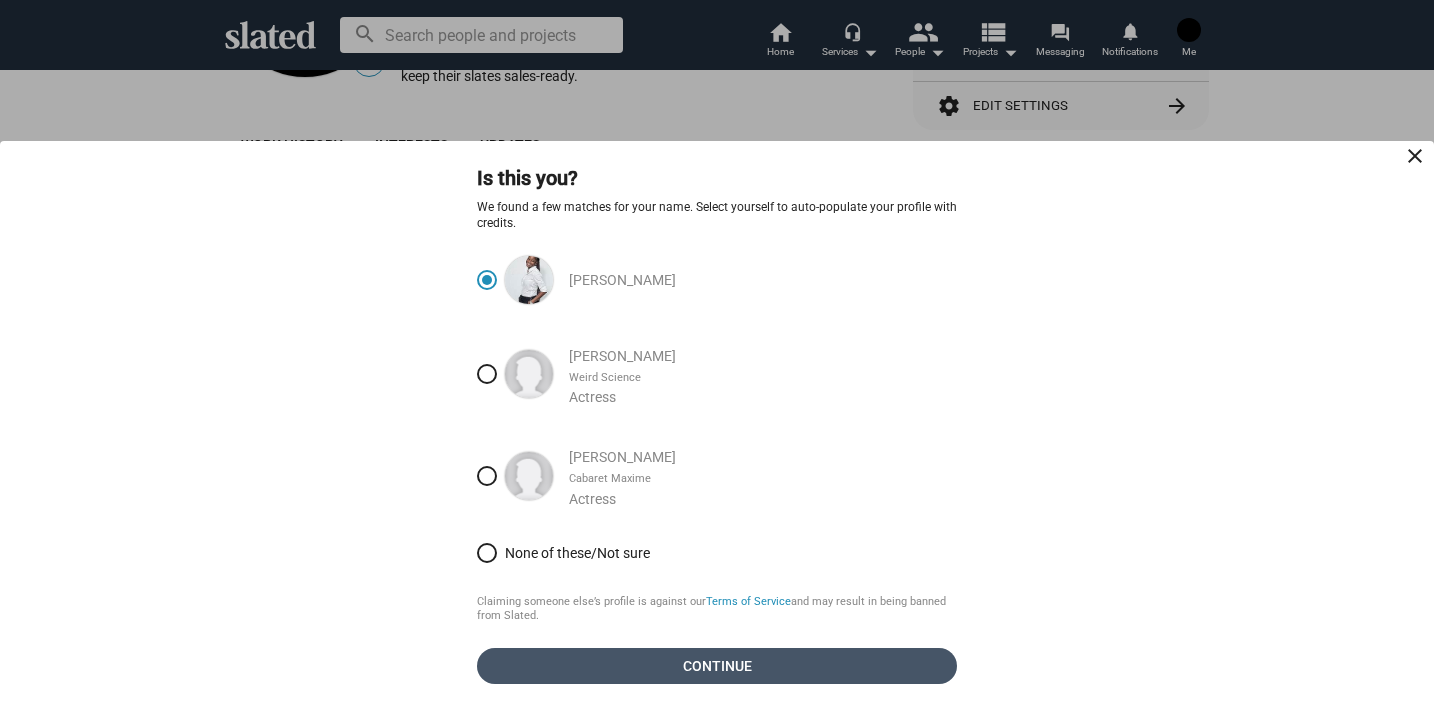 click on "Continue" 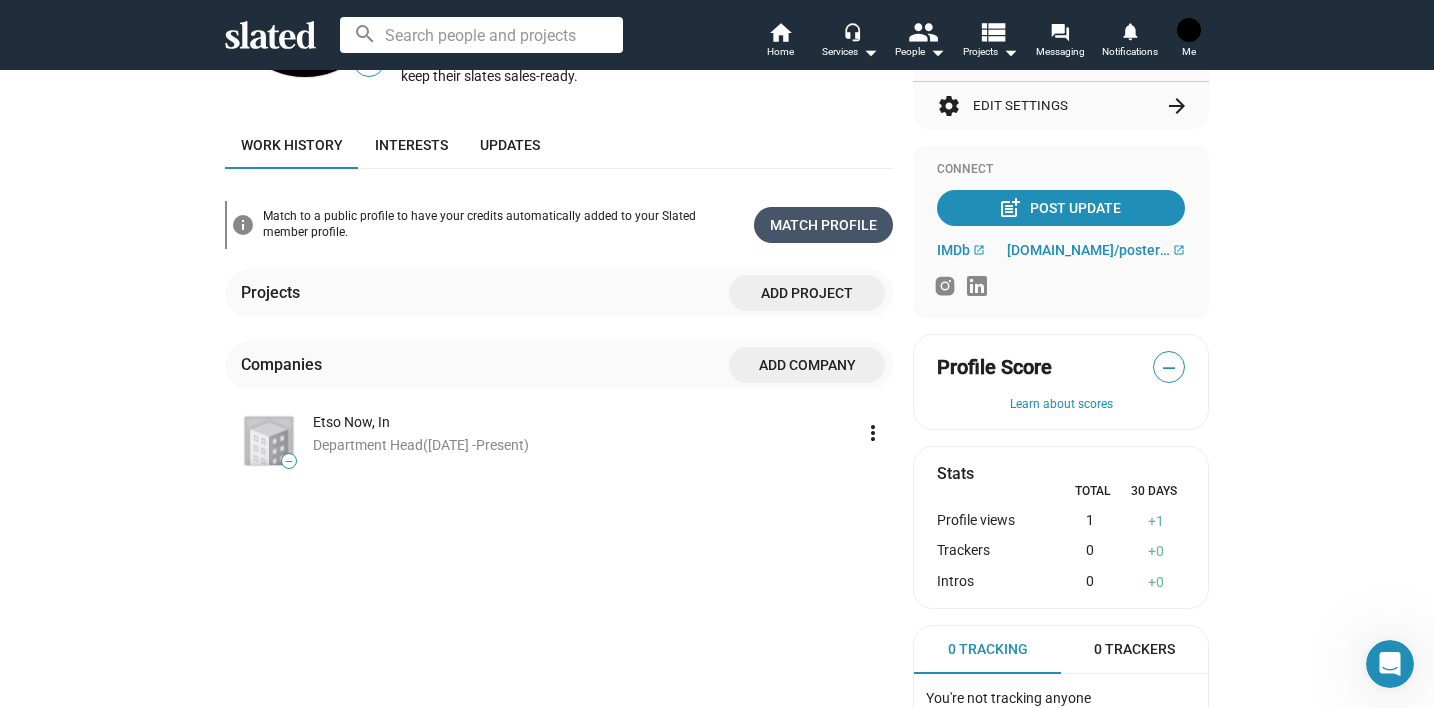 click on "Match Profile" 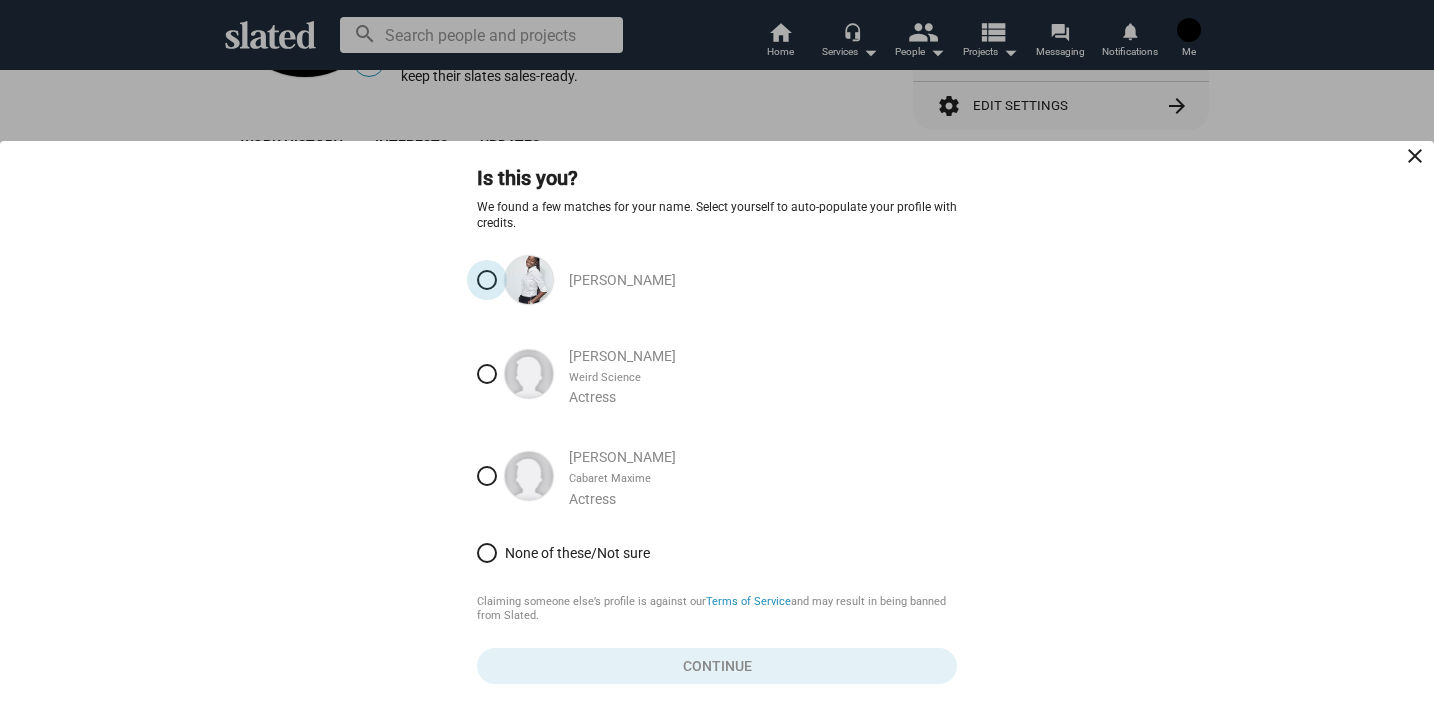 click on "[PERSON_NAME]" at bounding box center (763, 280) 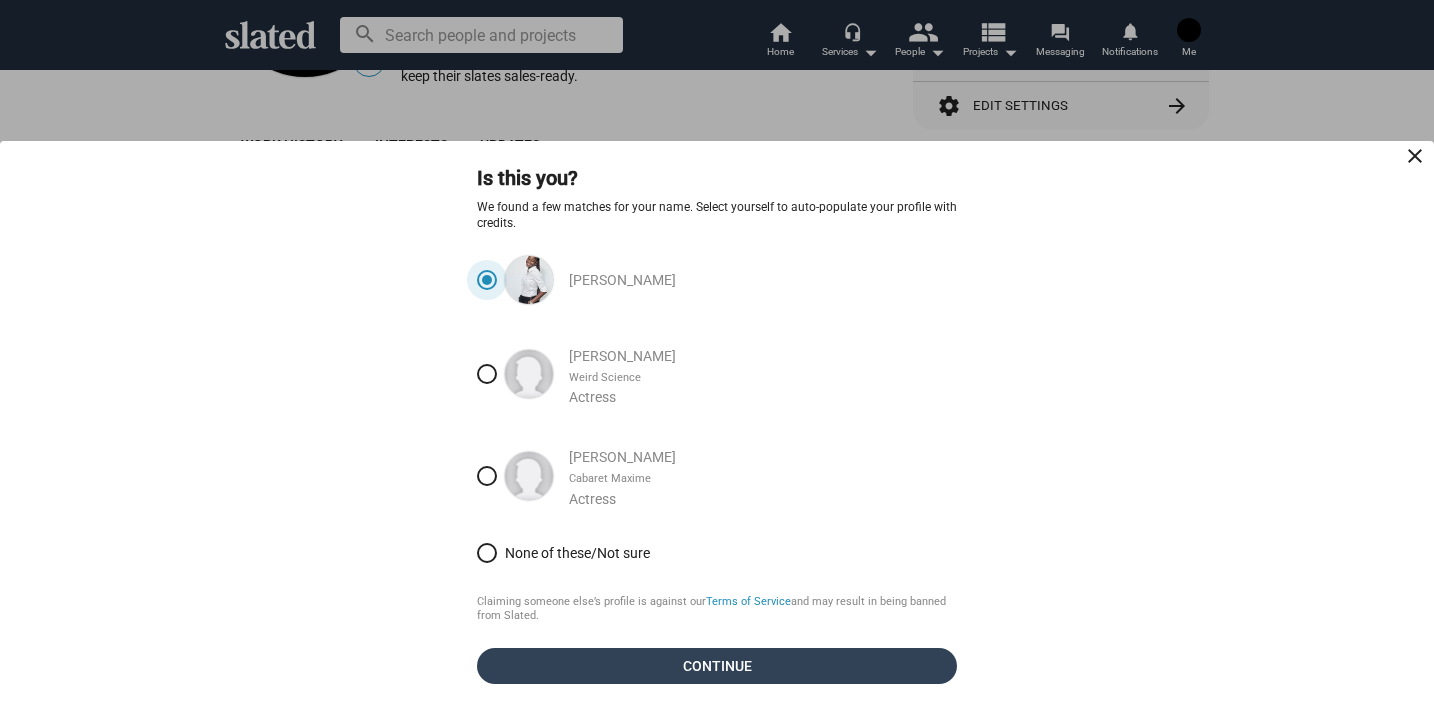 click on "Continue" 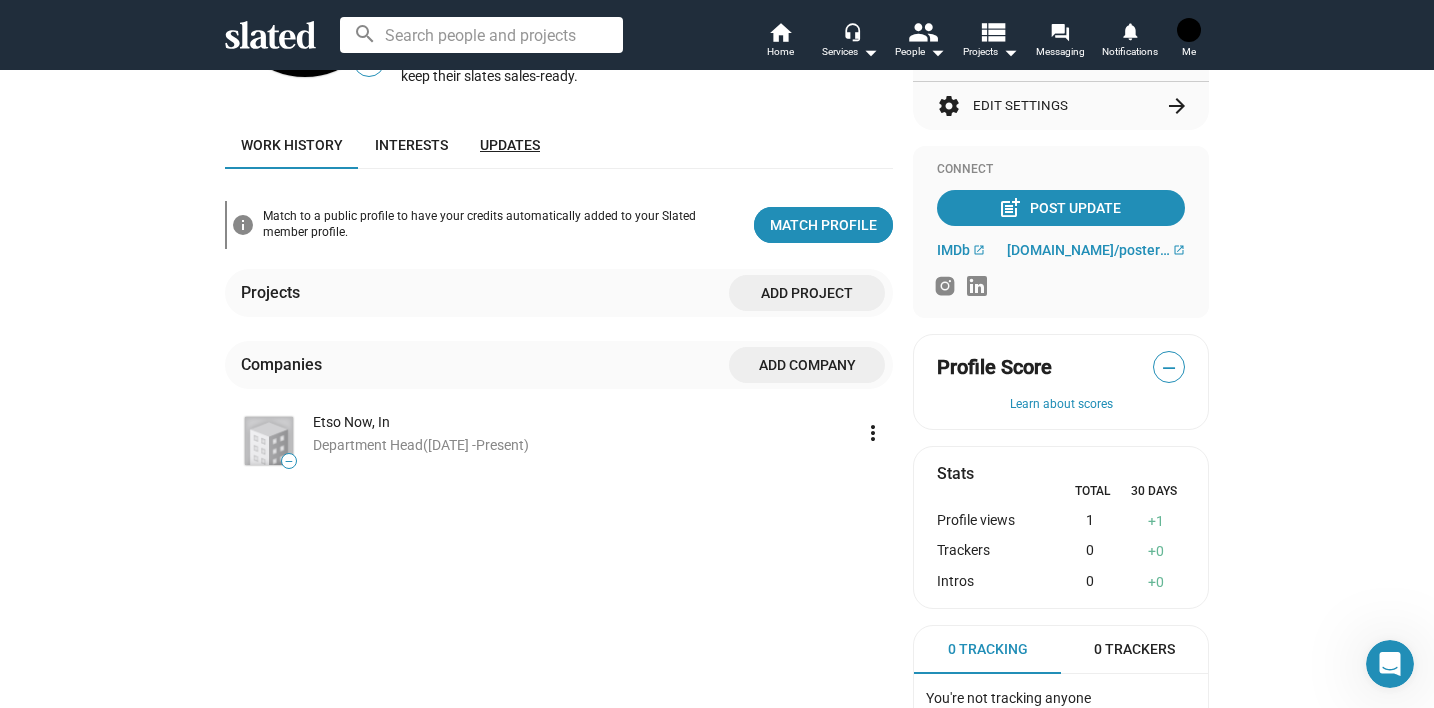 click on "Updates" at bounding box center [510, 145] 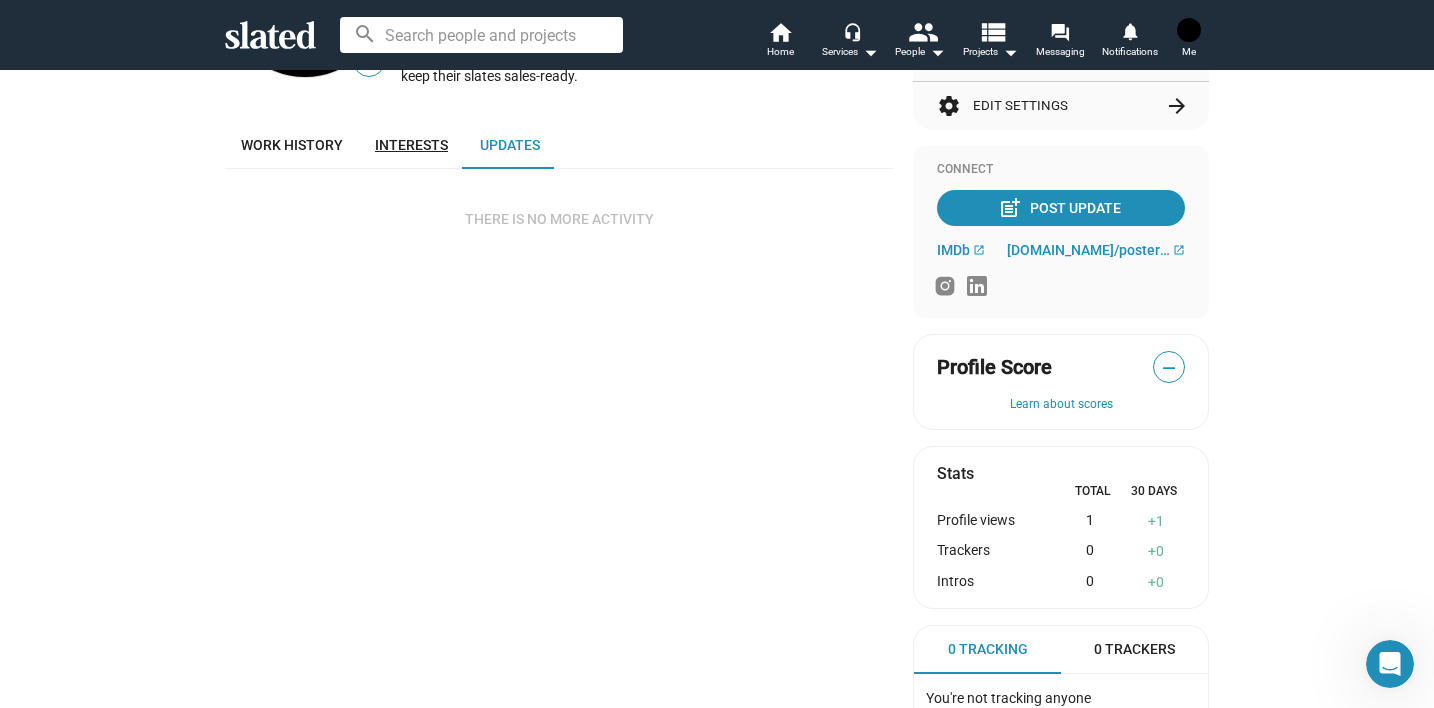 click on "Interests" at bounding box center (411, 145) 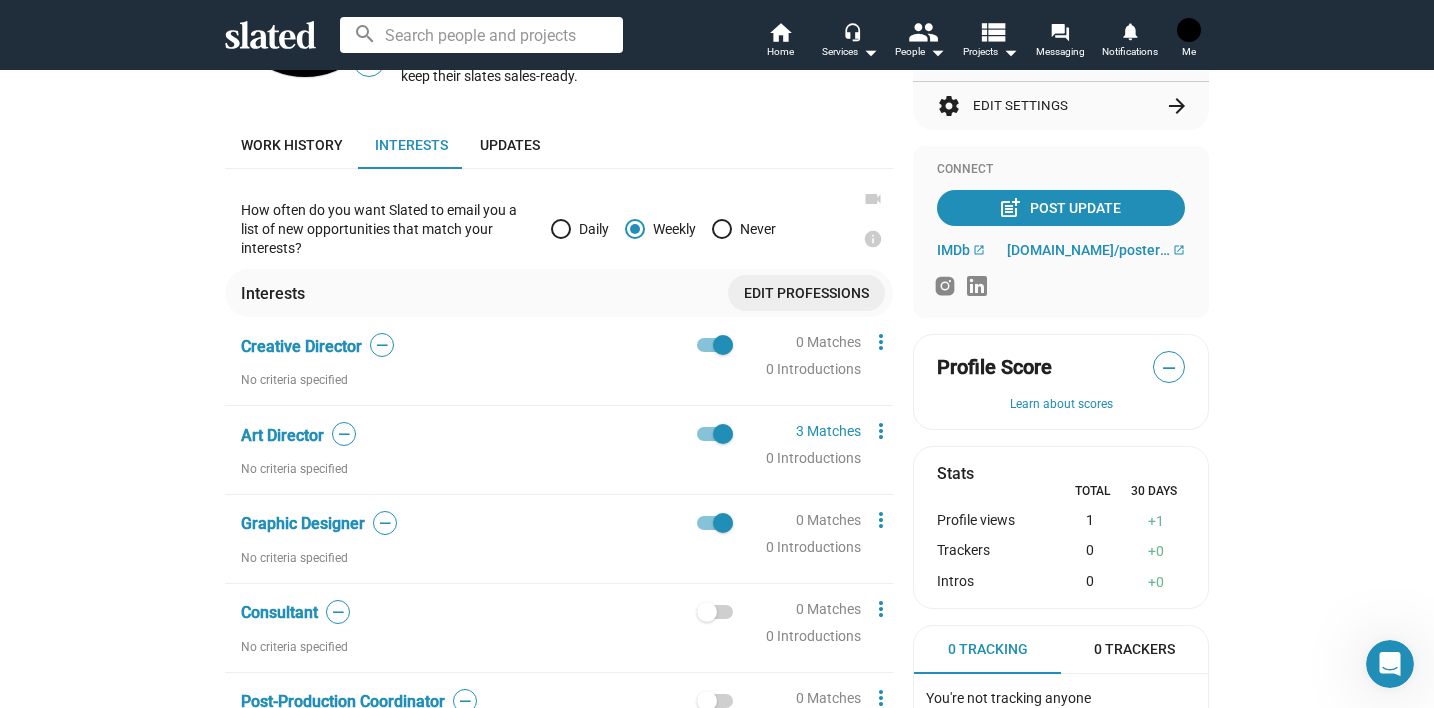 click at bounding box center (561, 229) 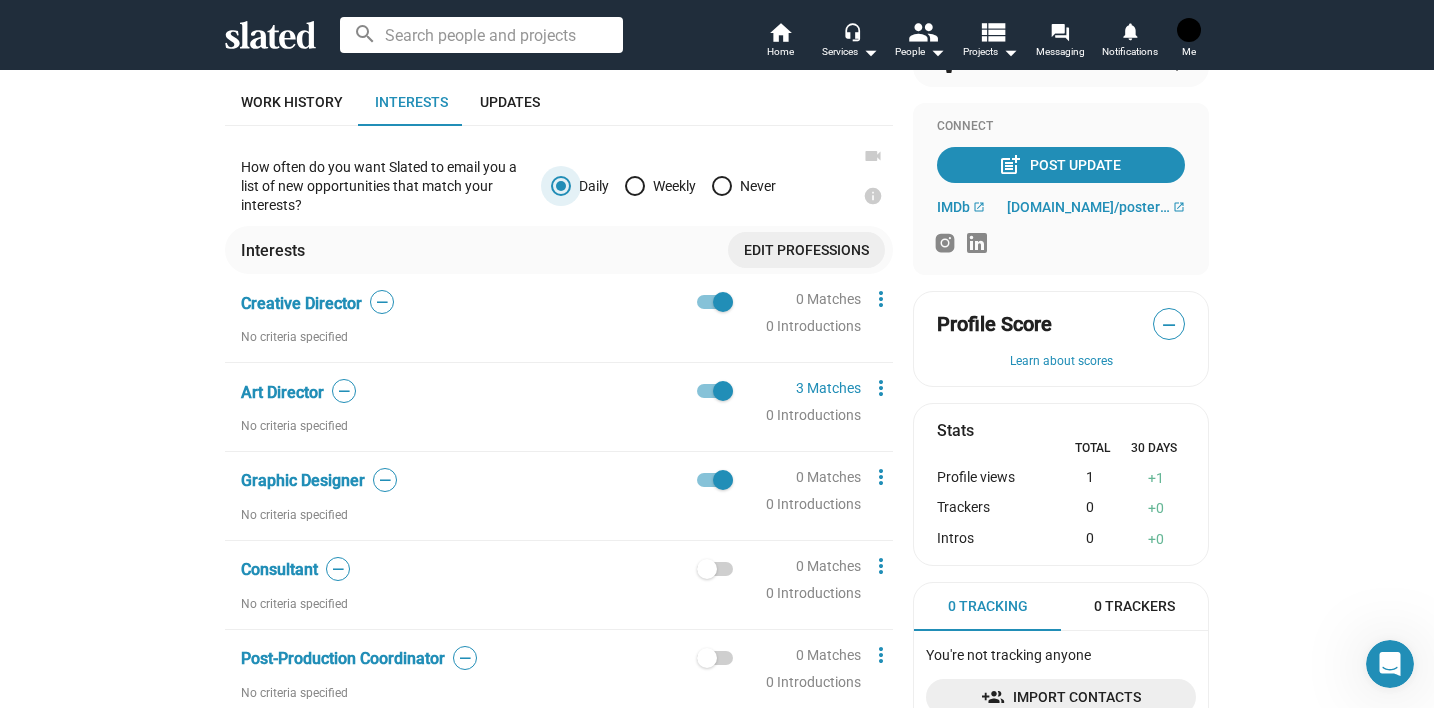 scroll, scrollTop: 233, scrollLeft: 0, axis: vertical 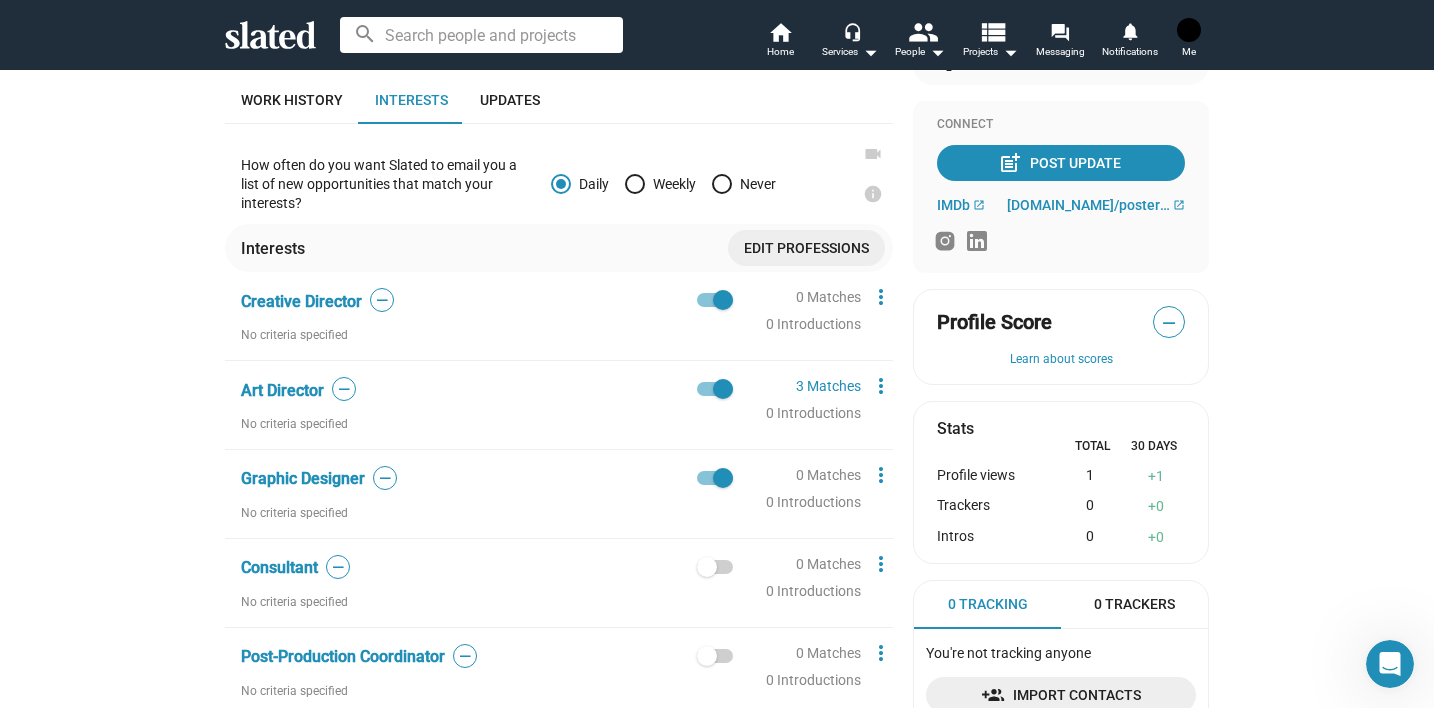 click on "—" 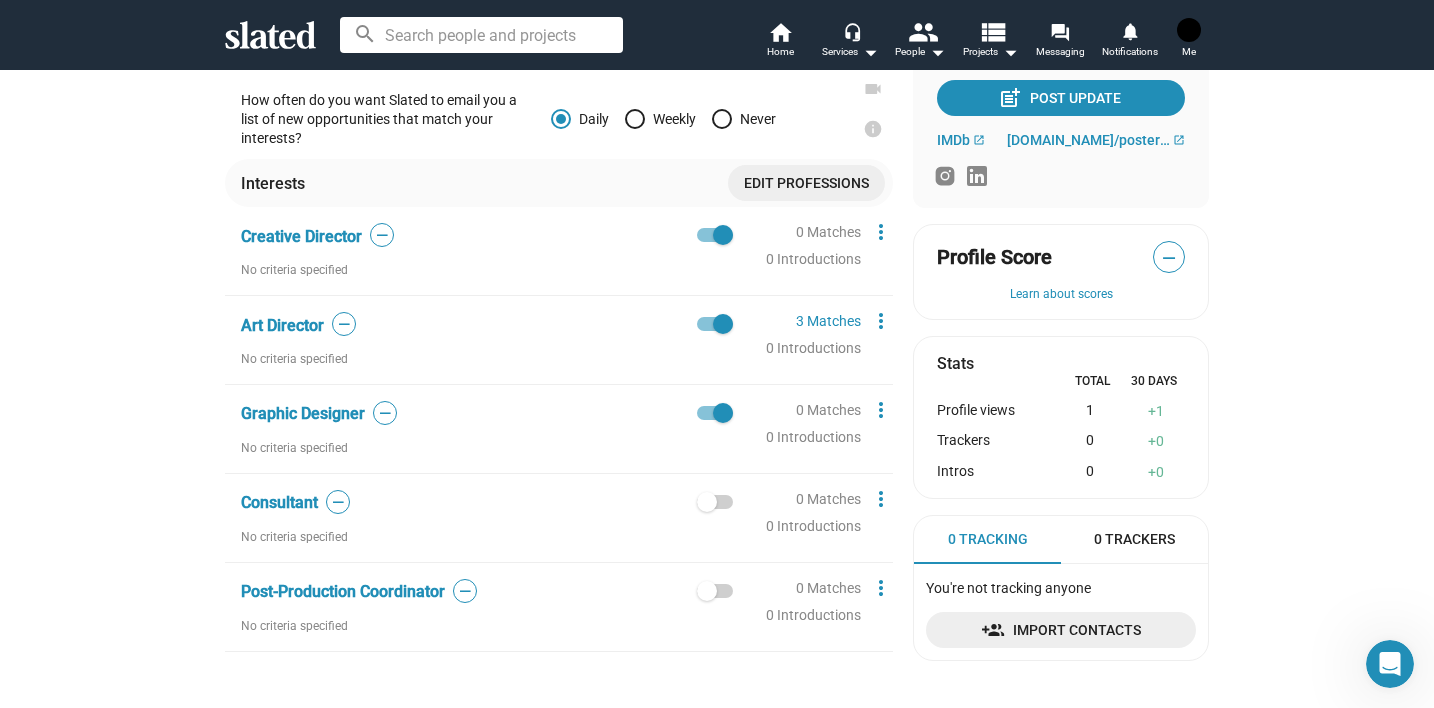 scroll, scrollTop: 330, scrollLeft: 0, axis: vertical 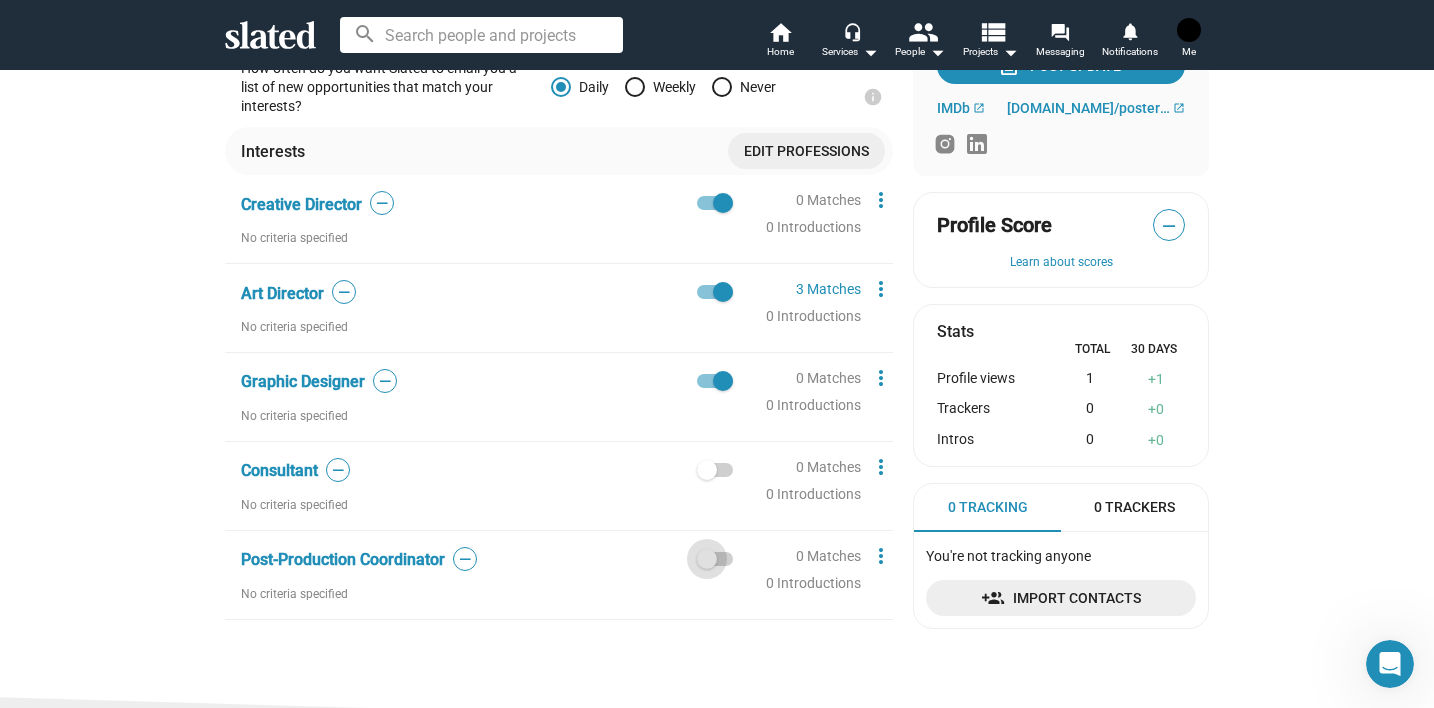 click at bounding box center (707, 559) 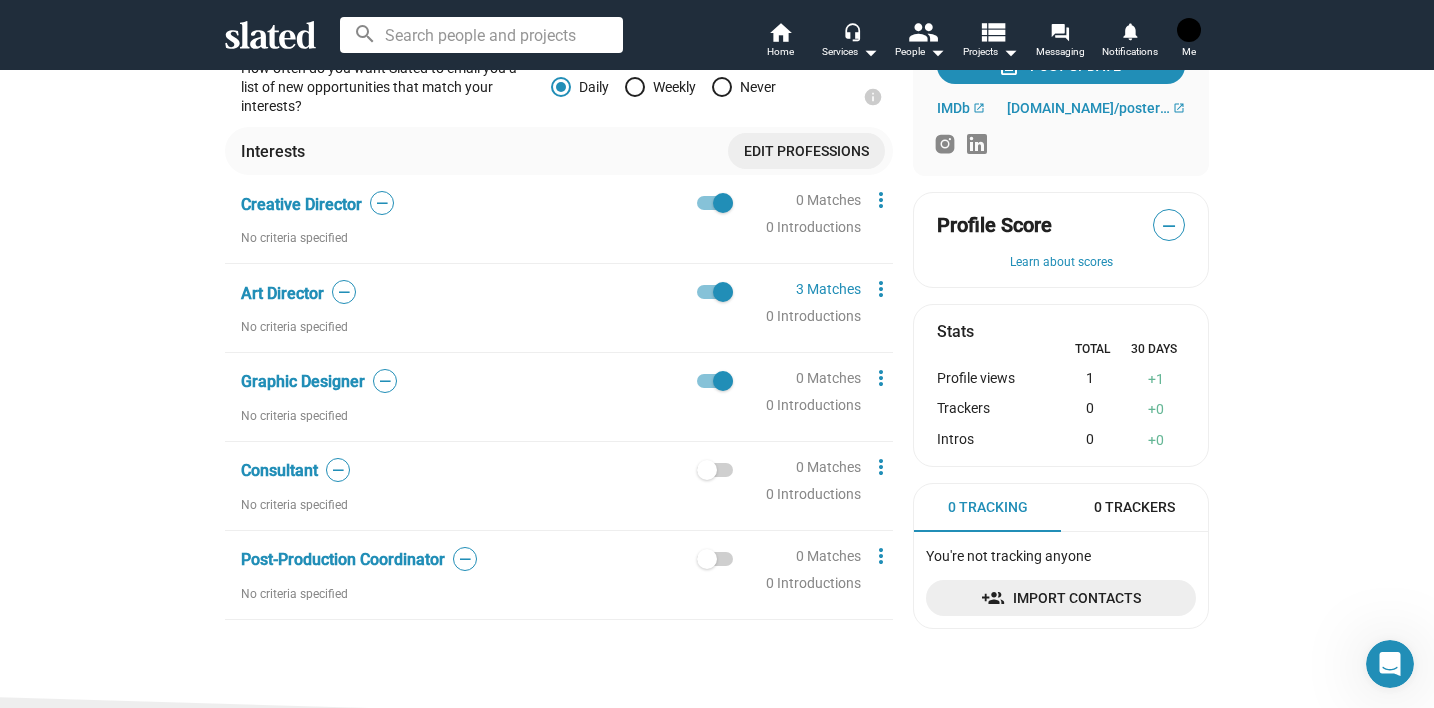 checkbox on "true" 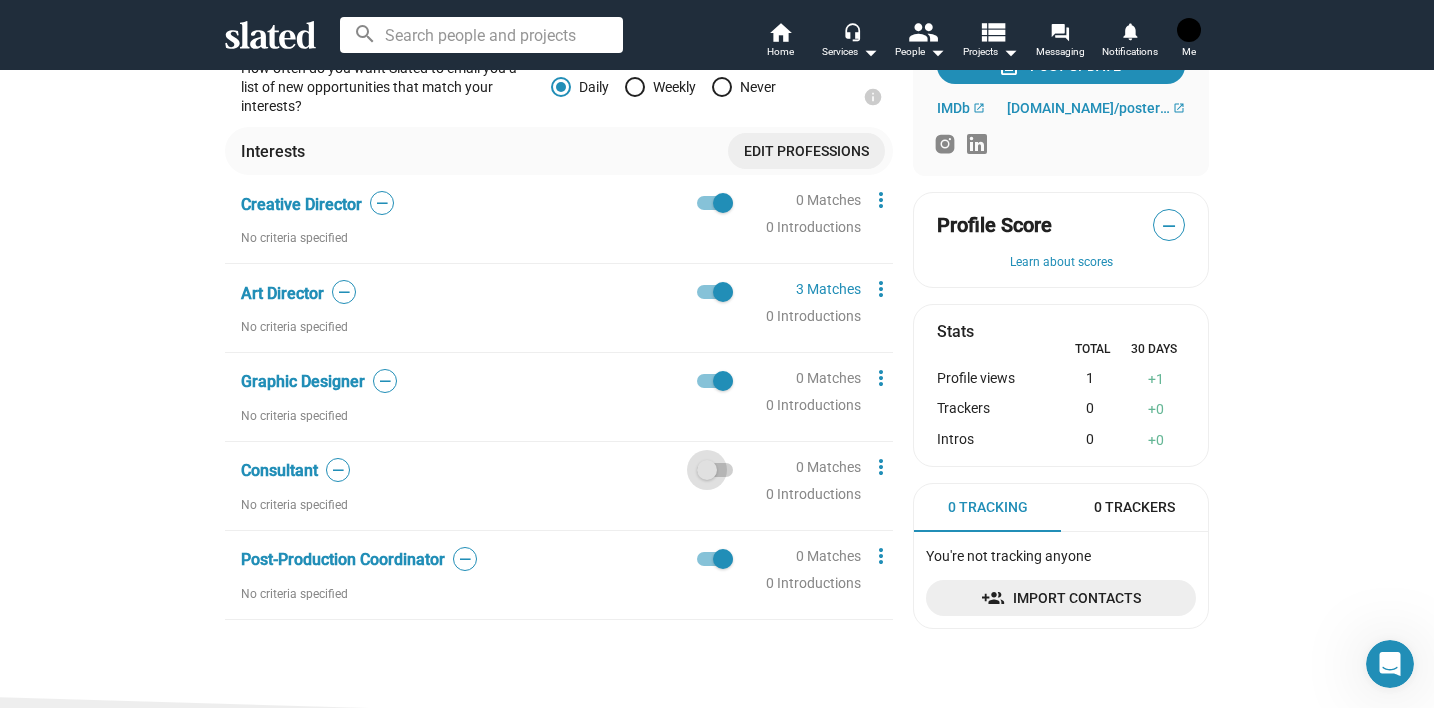 click at bounding box center [707, 470] 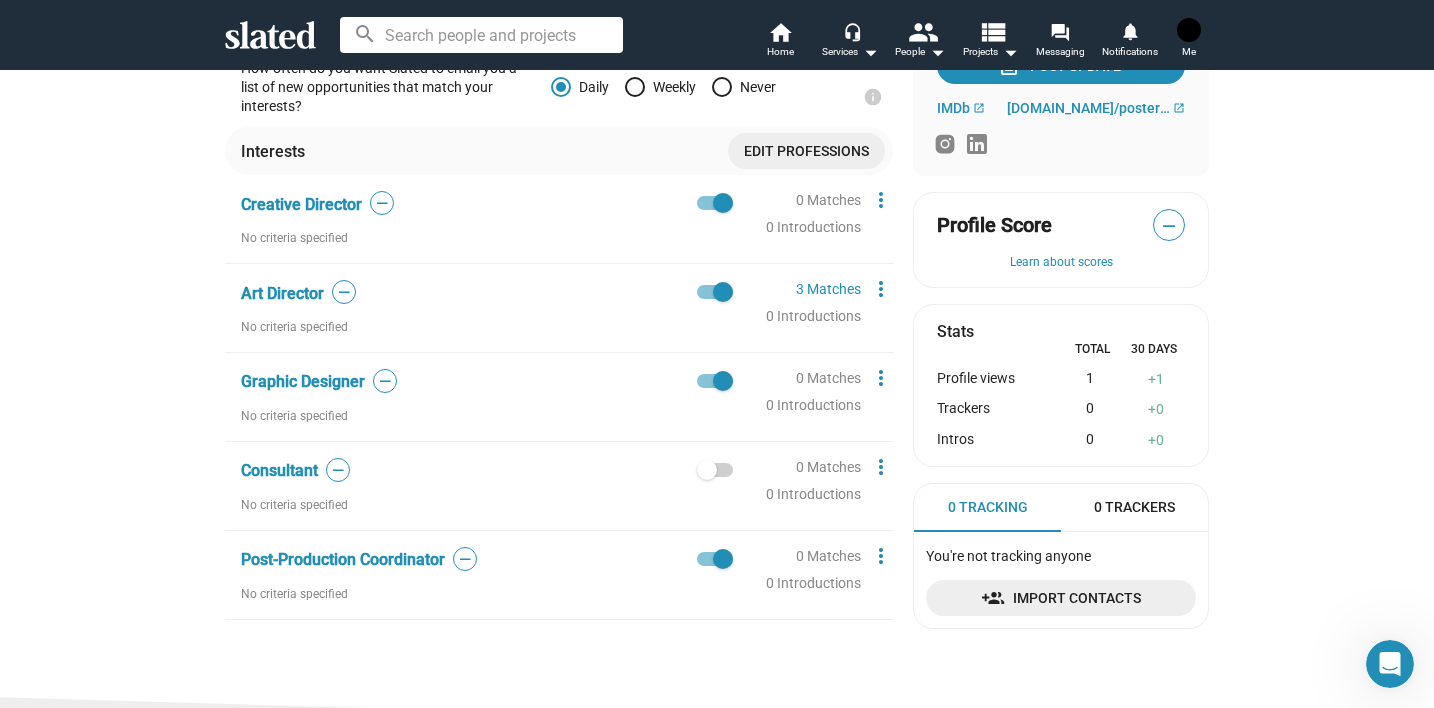 checkbox on "true" 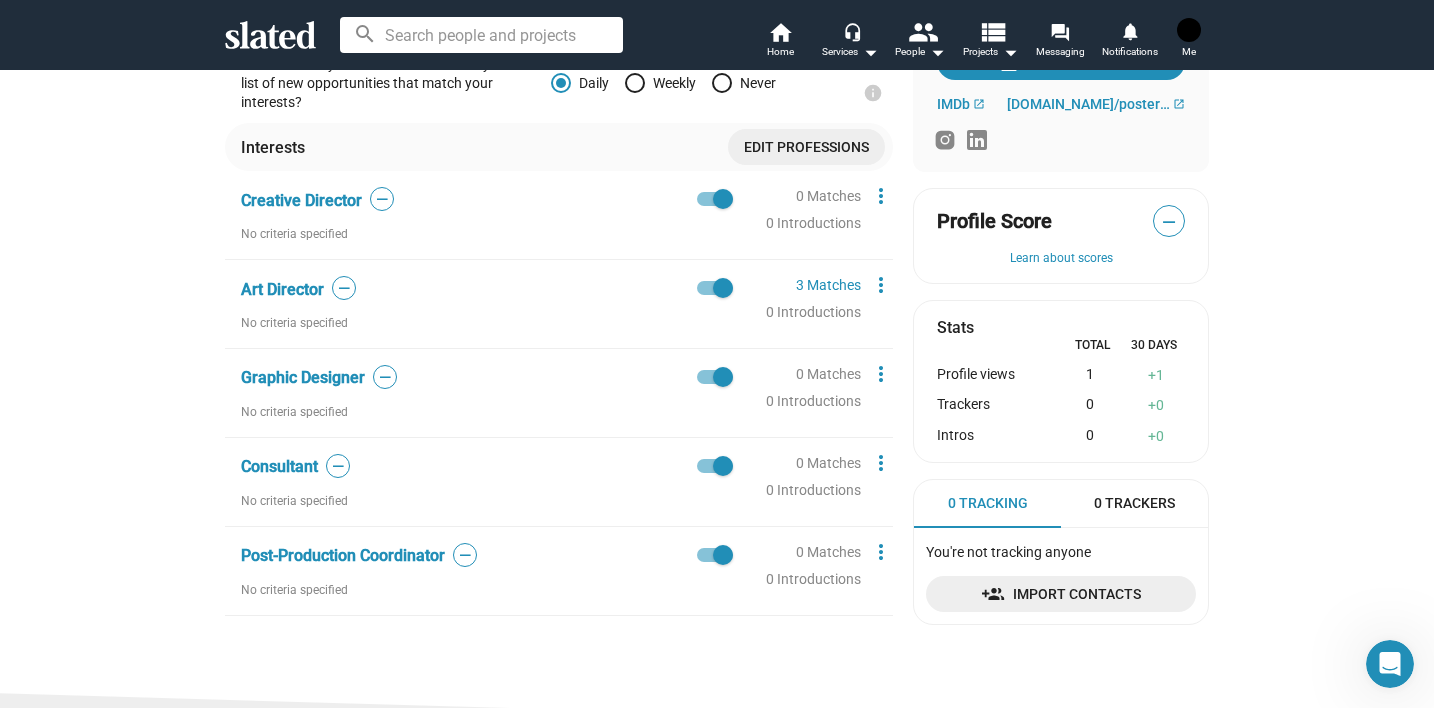 scroll, scrollTop: 0, scrollLeft: 0, axis: both 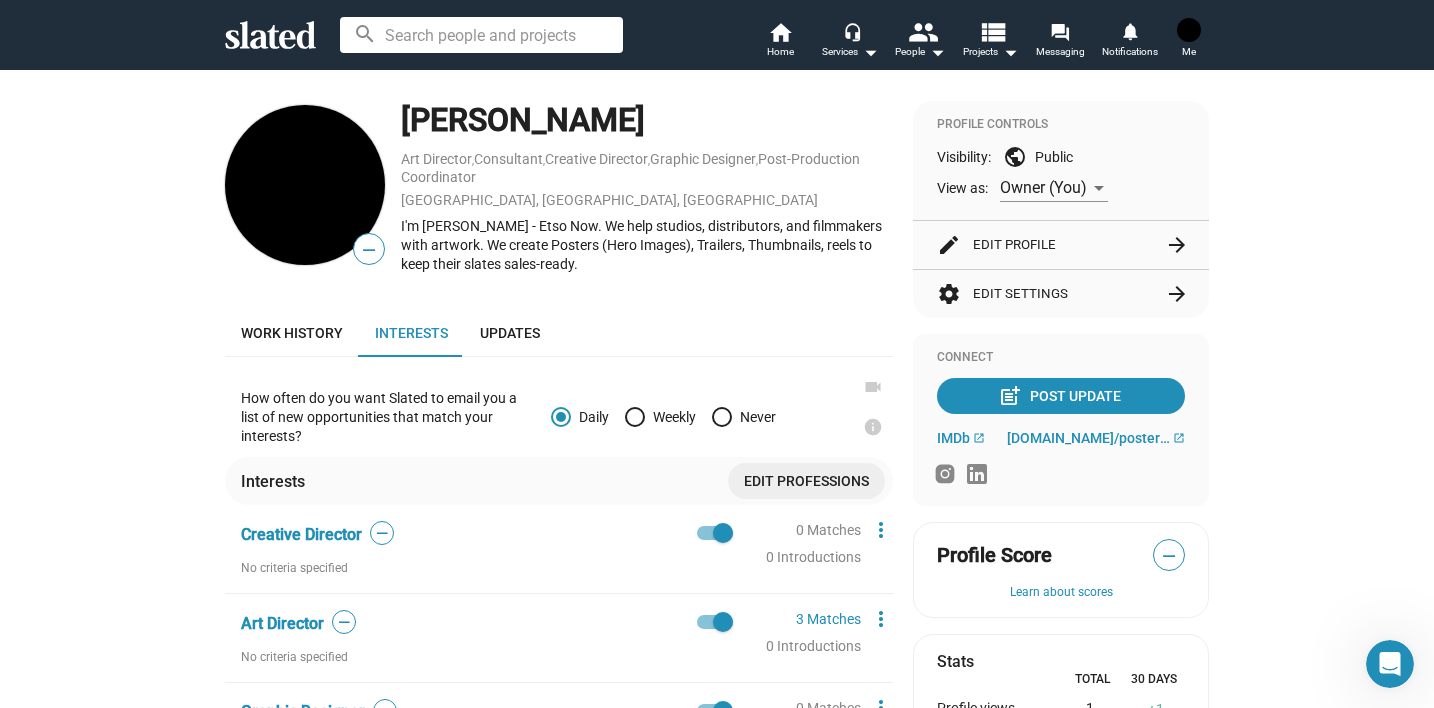 click at bounding box center (1189, 30) 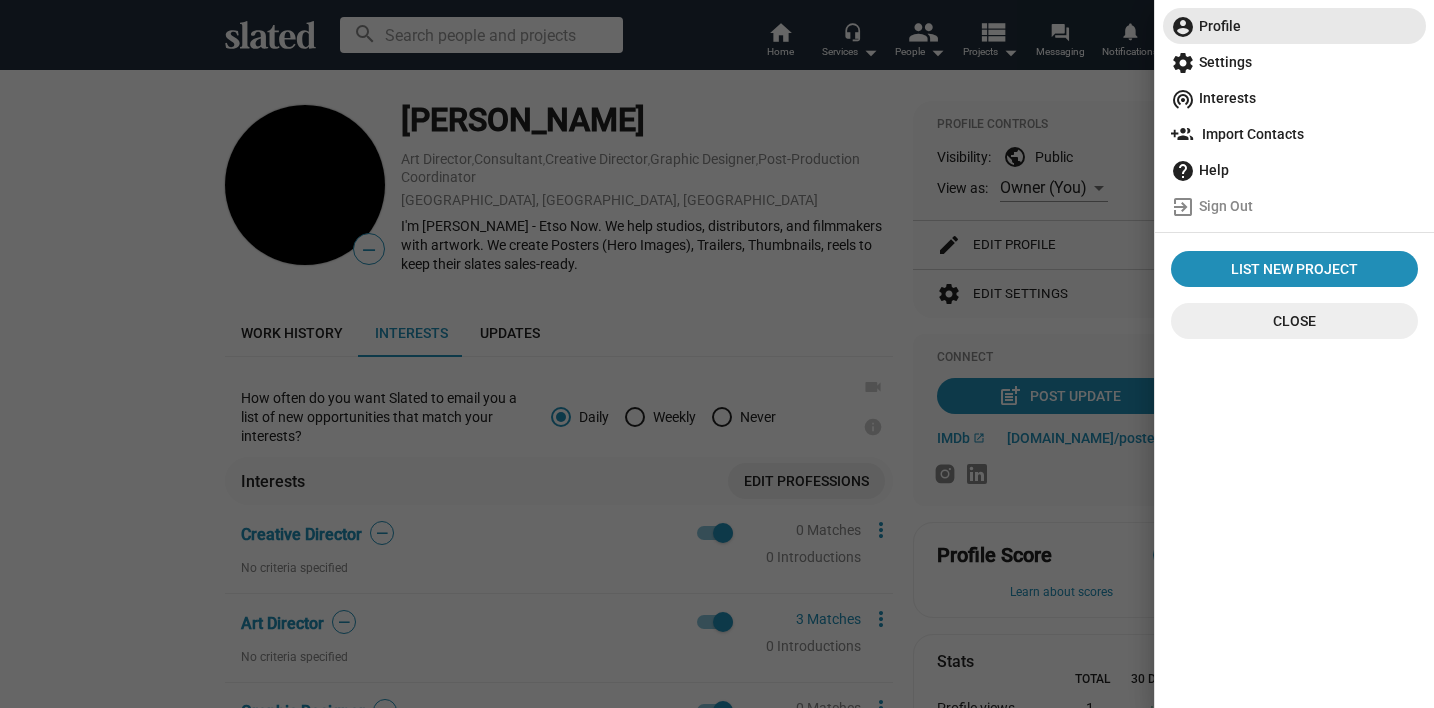 click on "account_circle" 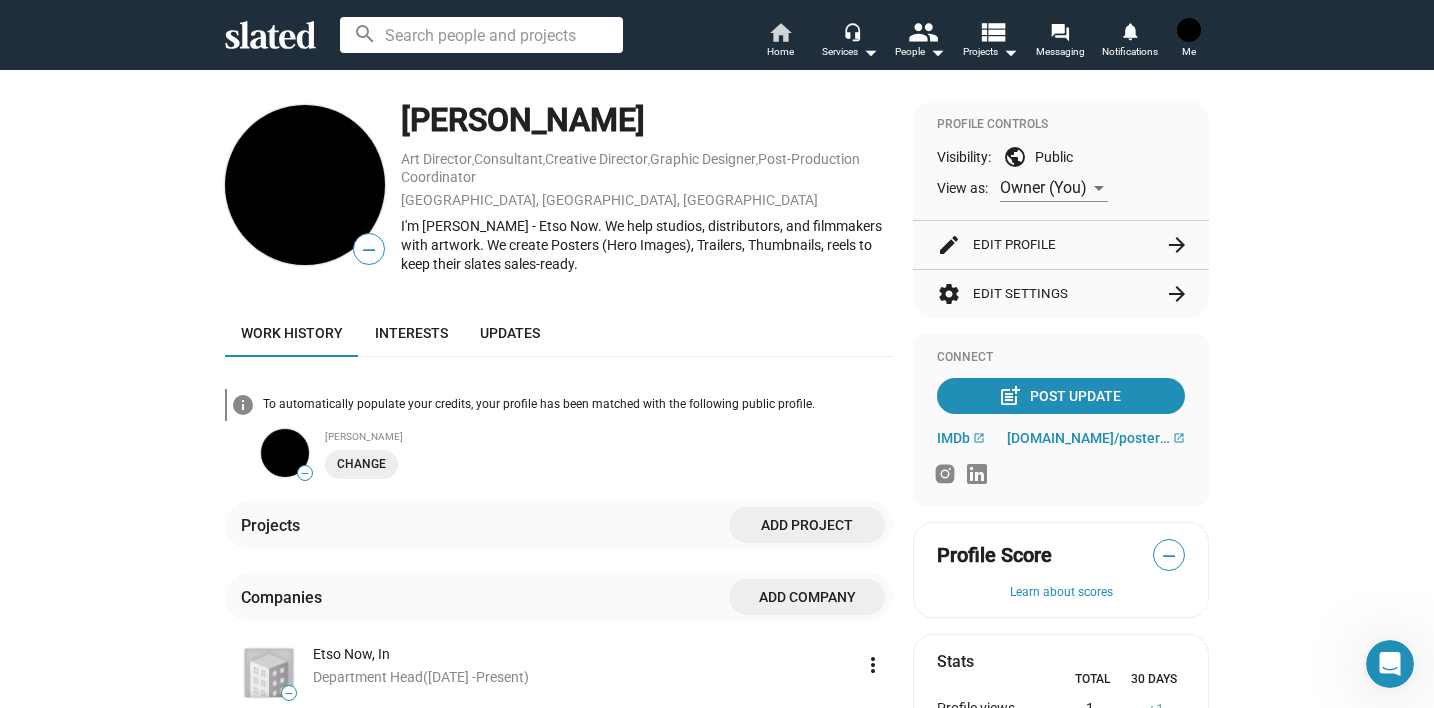 click on "home" at bounding box center (780, 32) 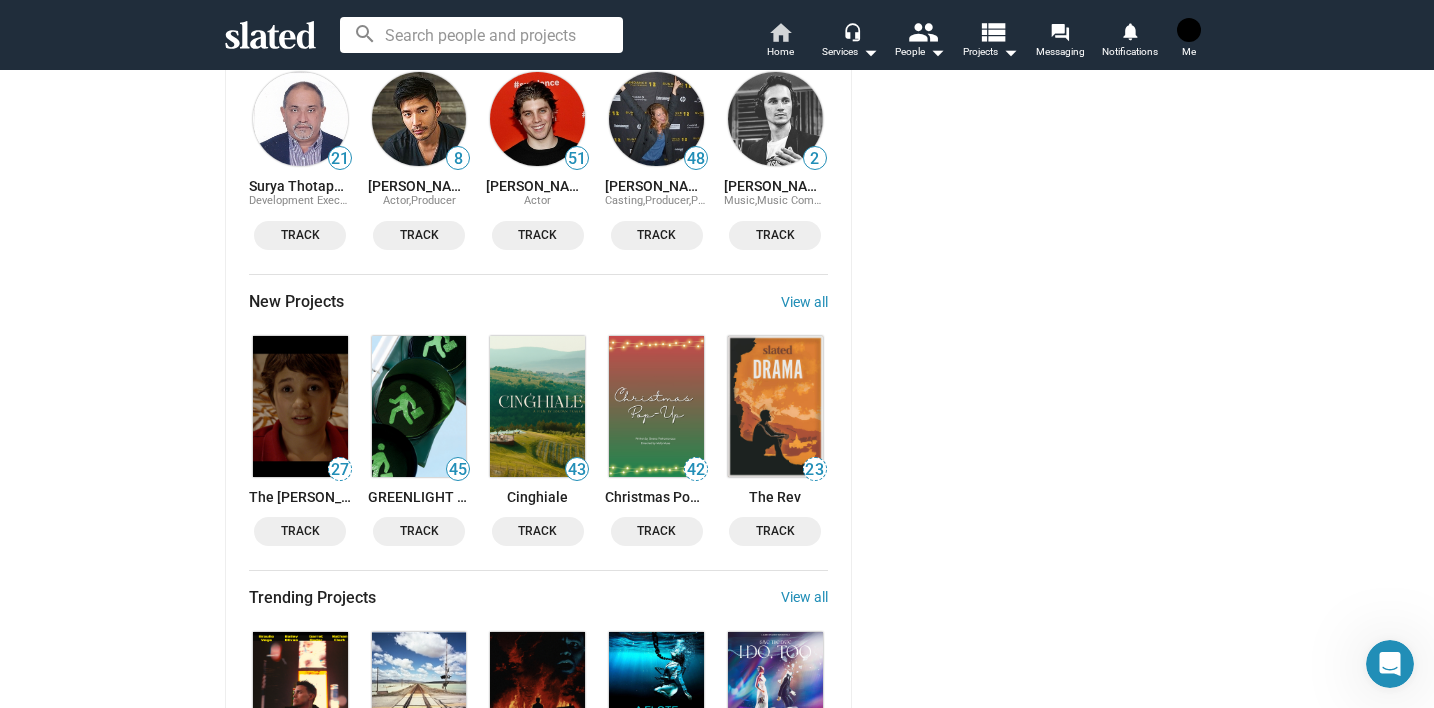 scroll, scrollTop: 1554, scrollLeft: 0, axis: vertical 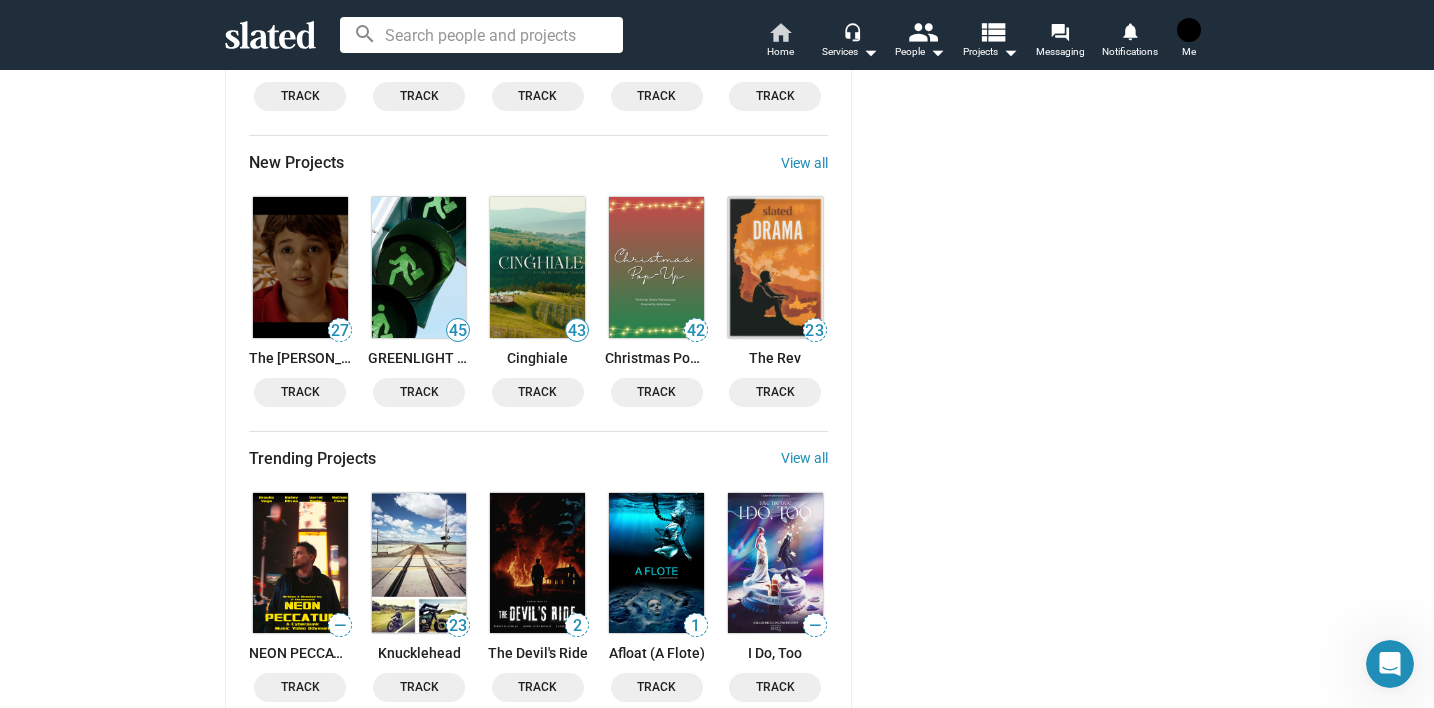 click on "home" at bounding box center [780, 32] 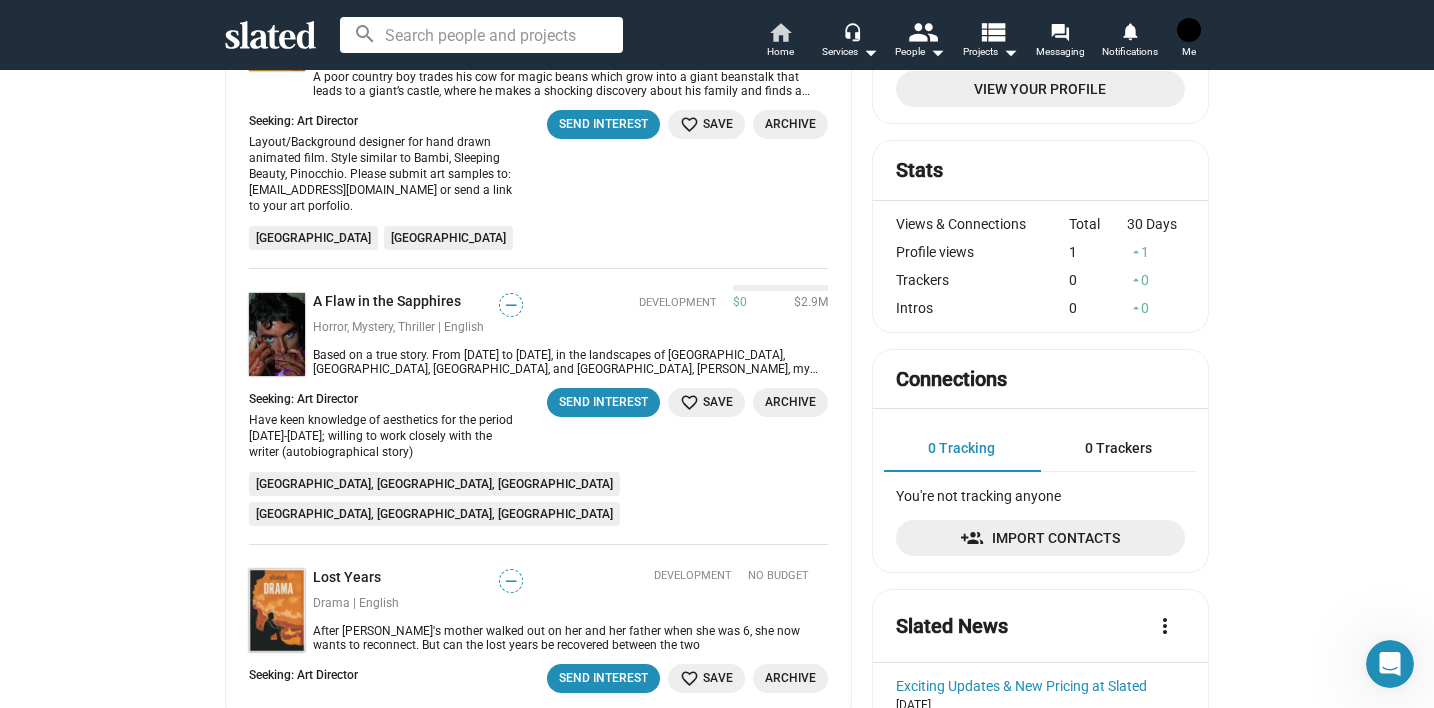 scroll, scrollTop: 0, scrollLeft: 0, axis: both 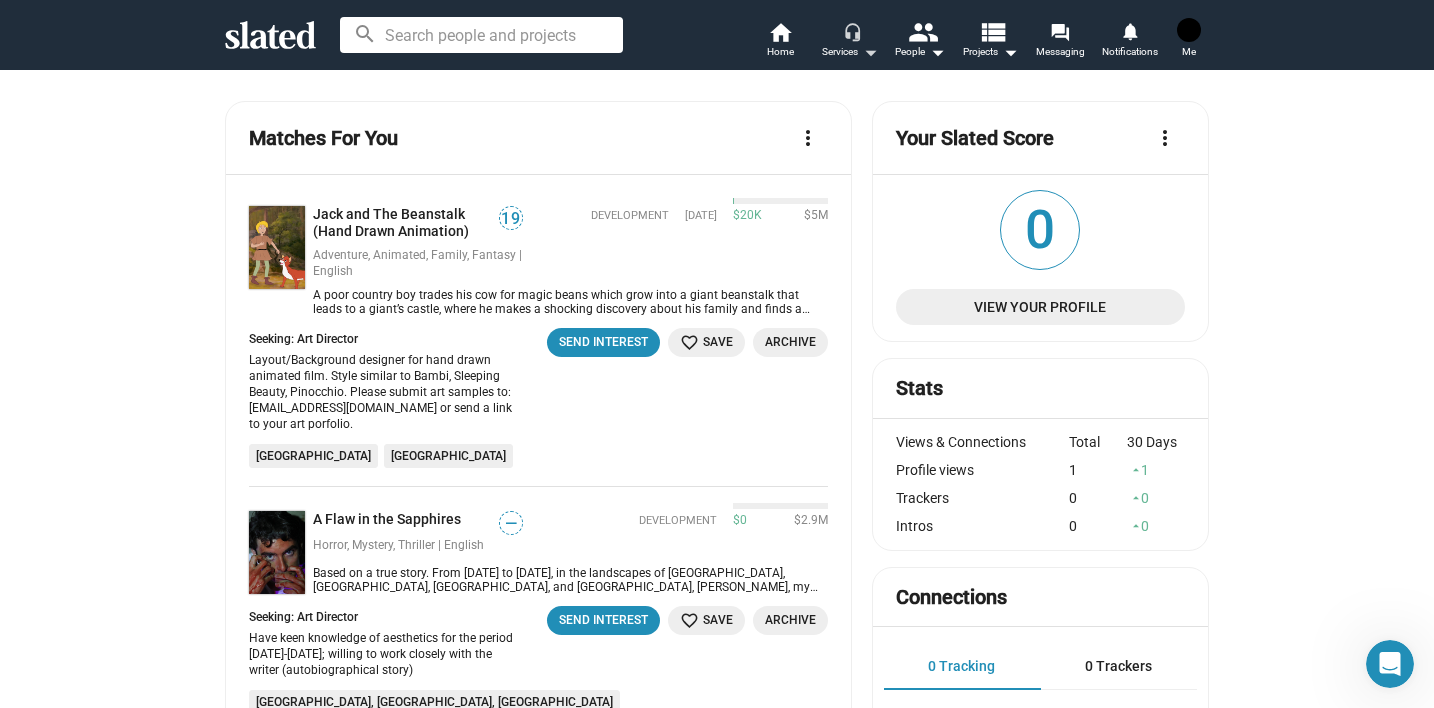 click on "headset_mic" at bounding box center [852, 31] 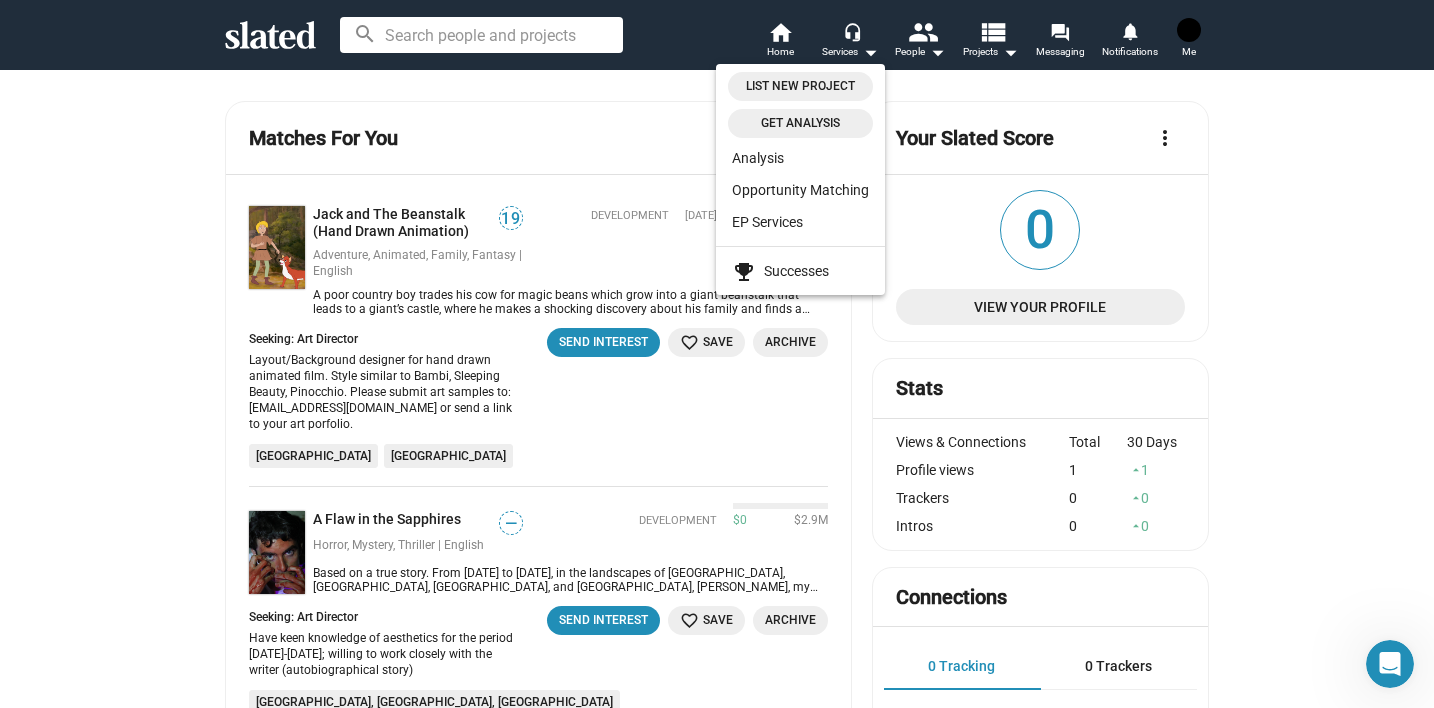 click at bounding box center (717, 354) 